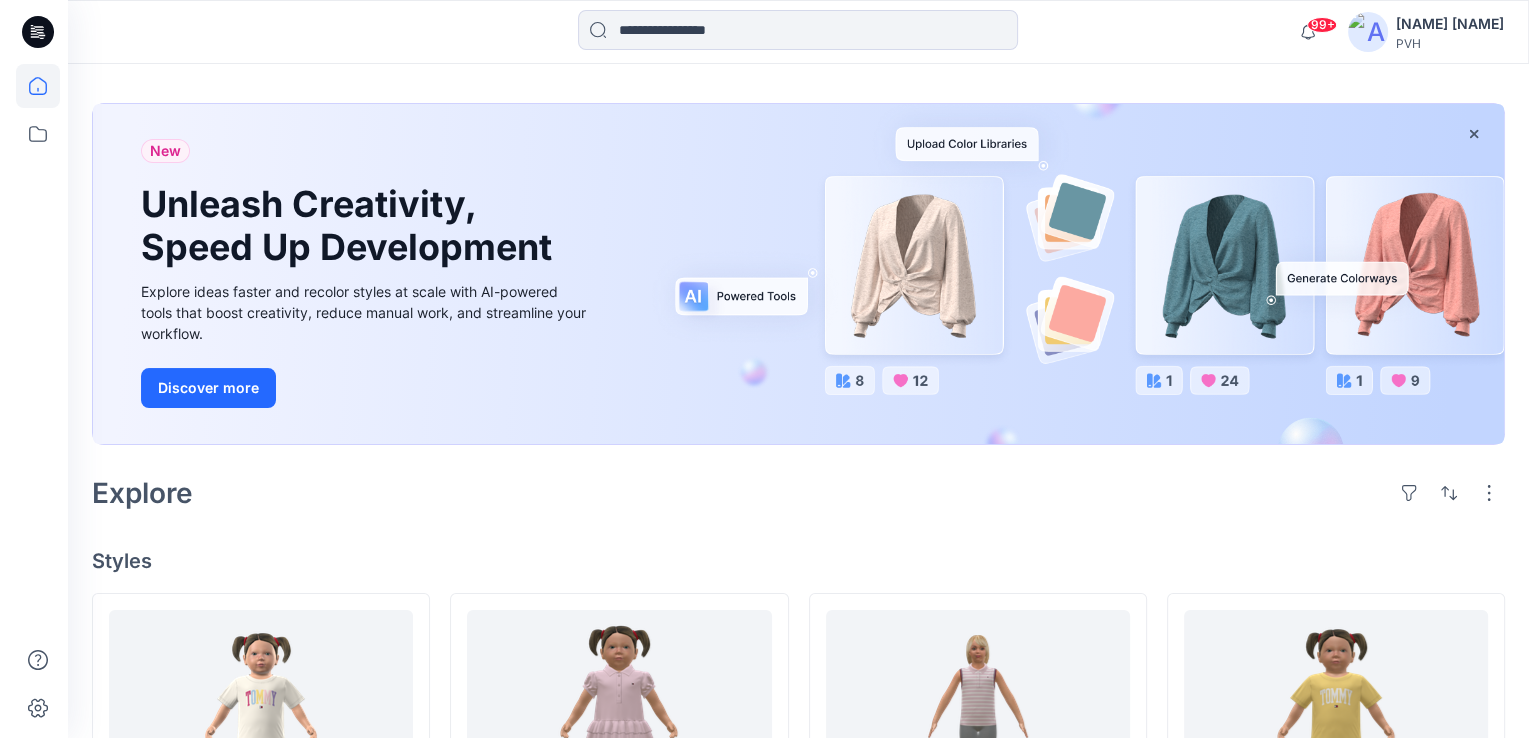 scroll, scrollTop: 0, scrollLeft: 0, axis: both 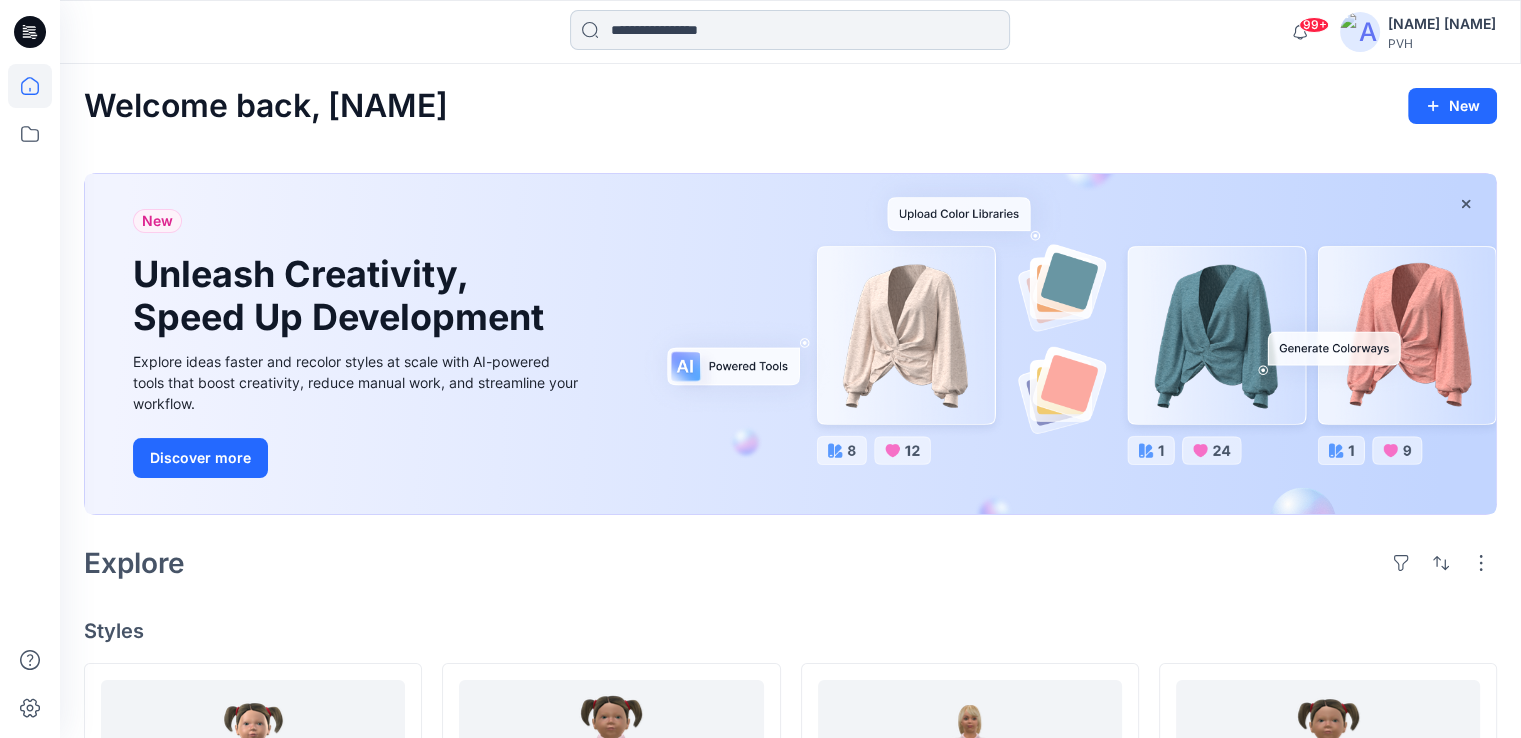 click at bounding box center (790, 30) 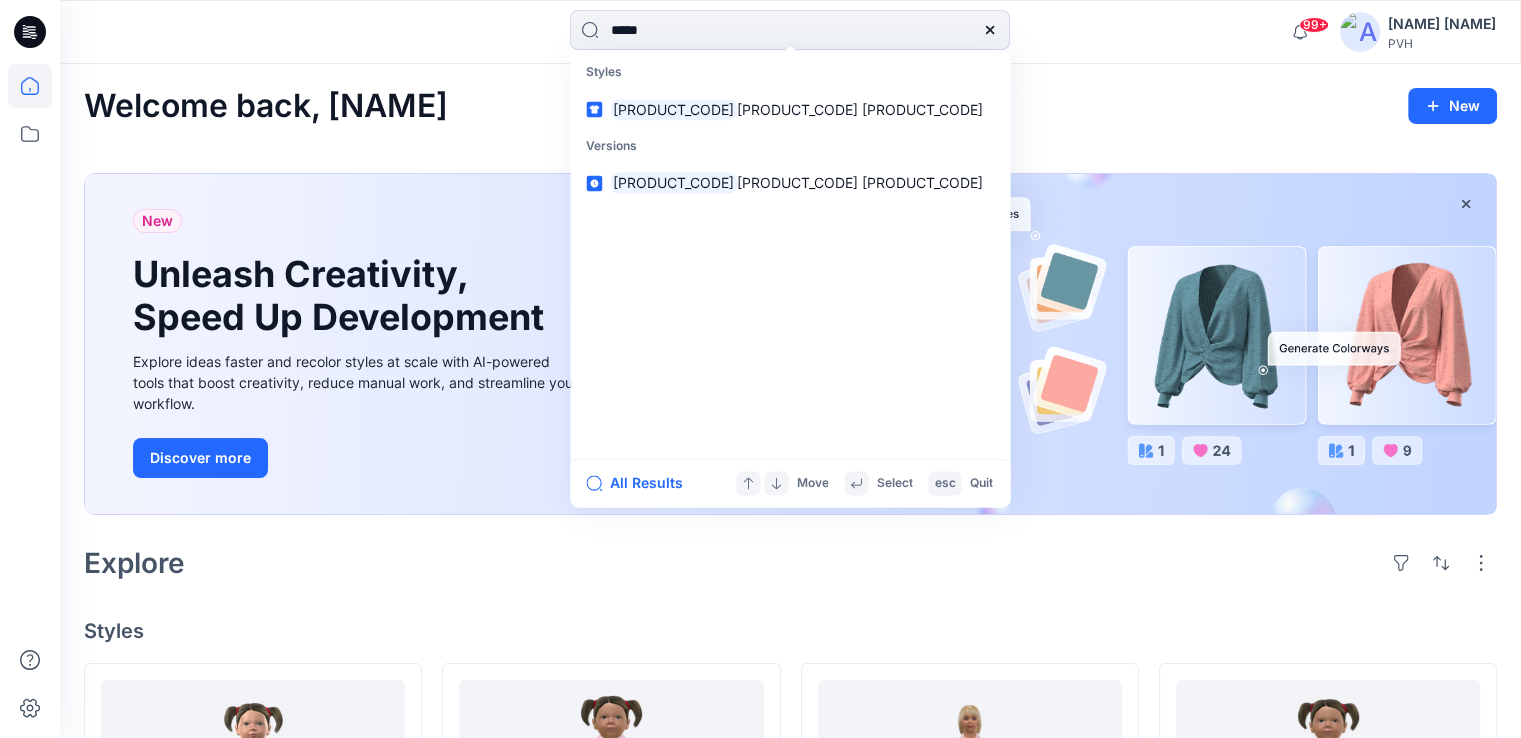 type on "*****" 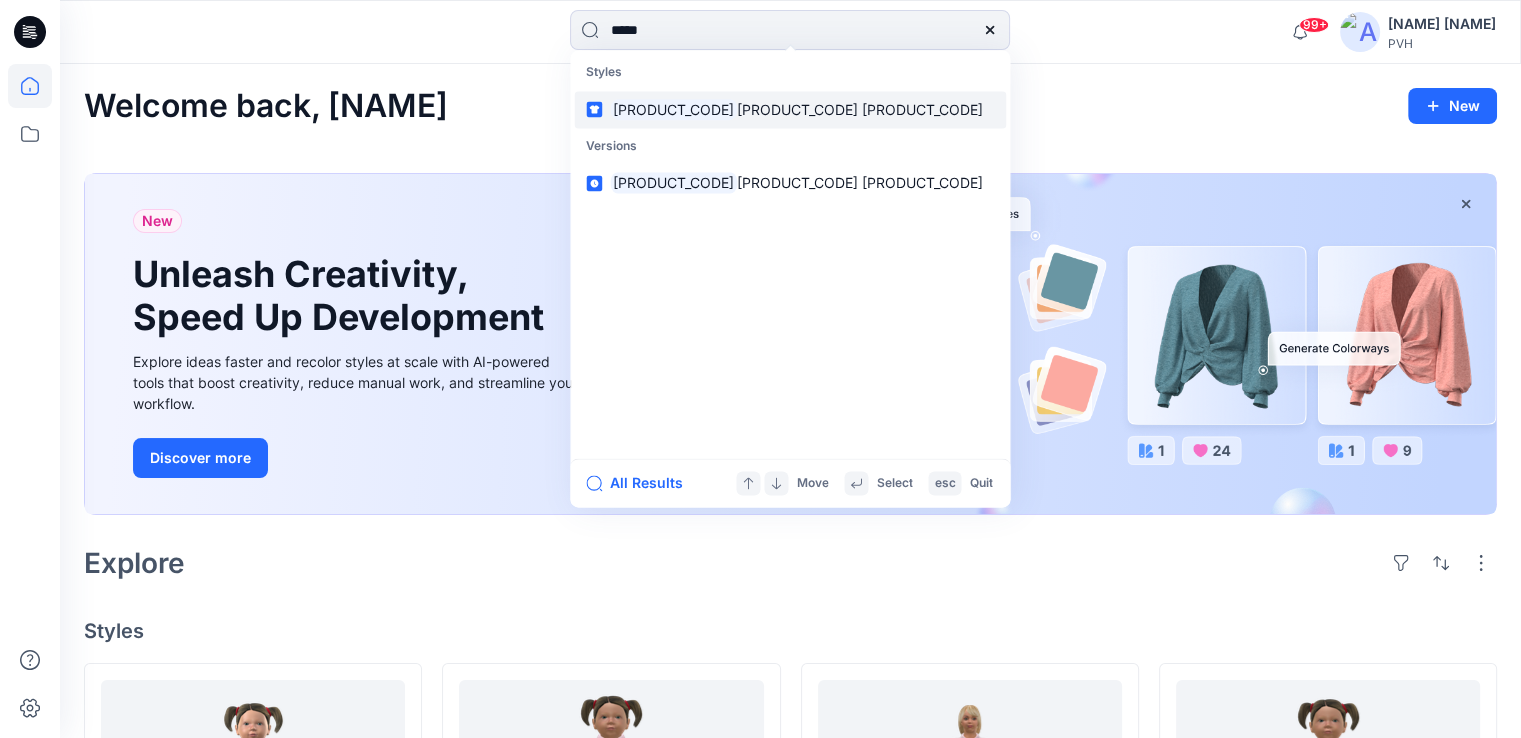 click on "[PRODUCT_CODE] [PRODUCT_CODE]" at bounding box center [790, 109] 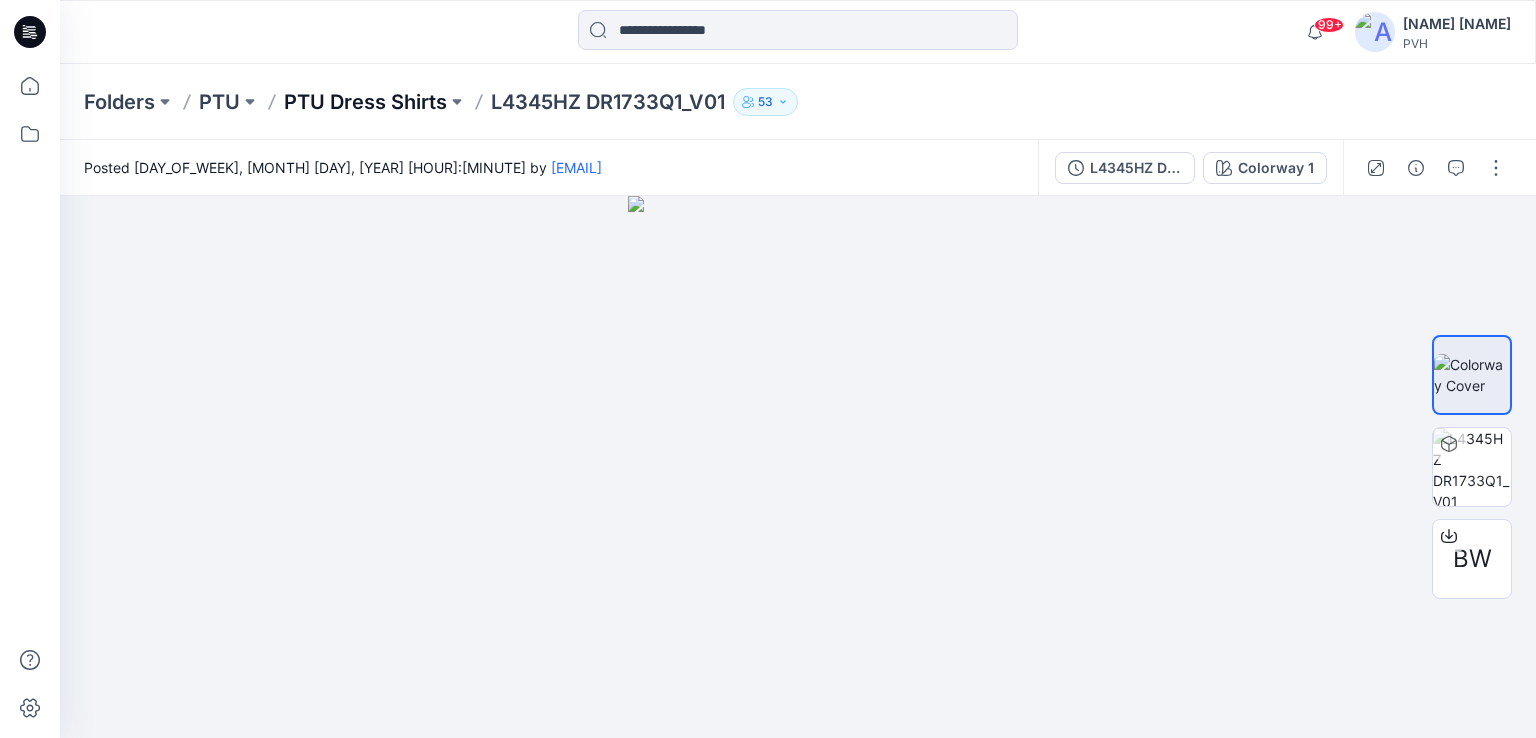 click on "PTU Dress Shirts" at bounding box center [365, 102] 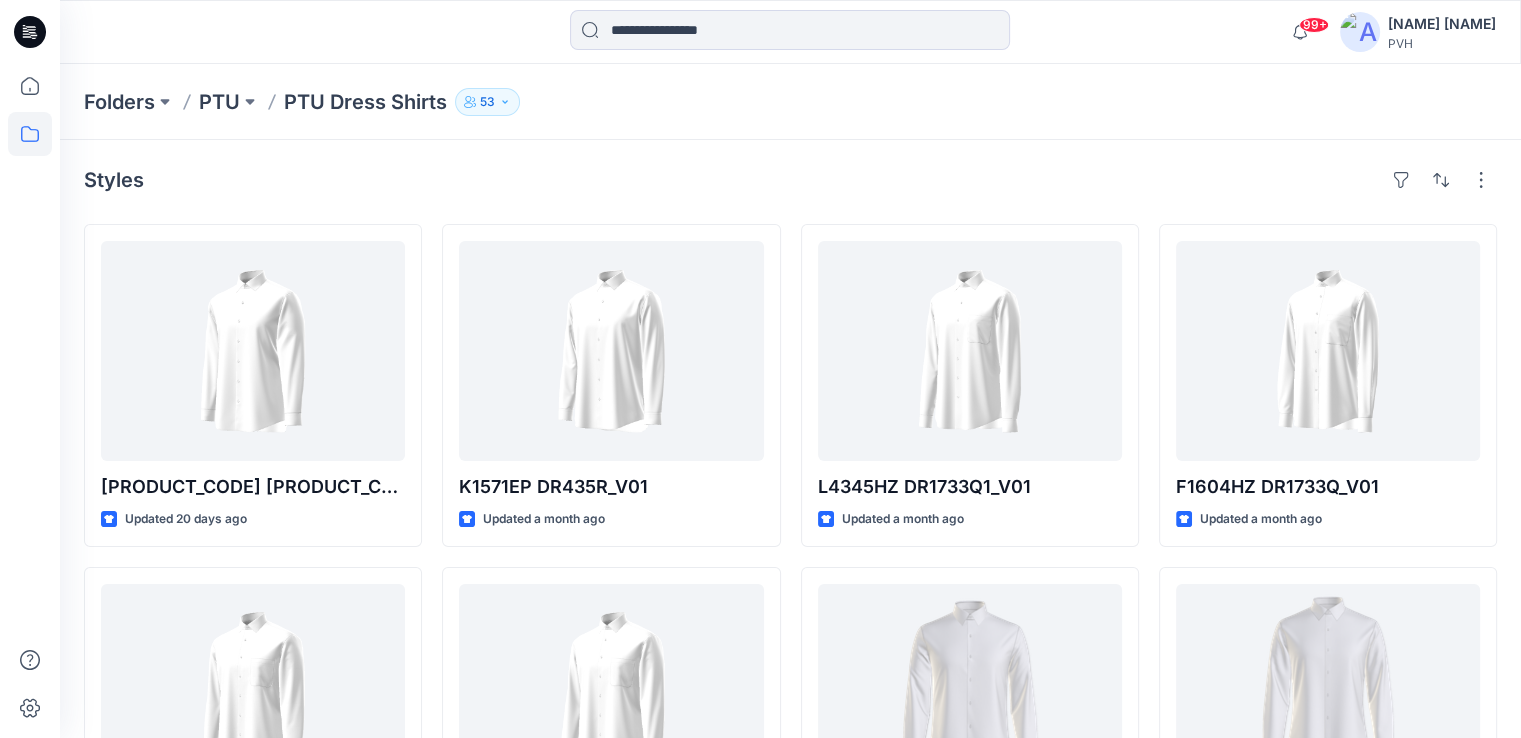 drag, startPoint x: 836, startPoint y: 198, endPoint x: 799, endPoint y: 201, distance: 37.12142 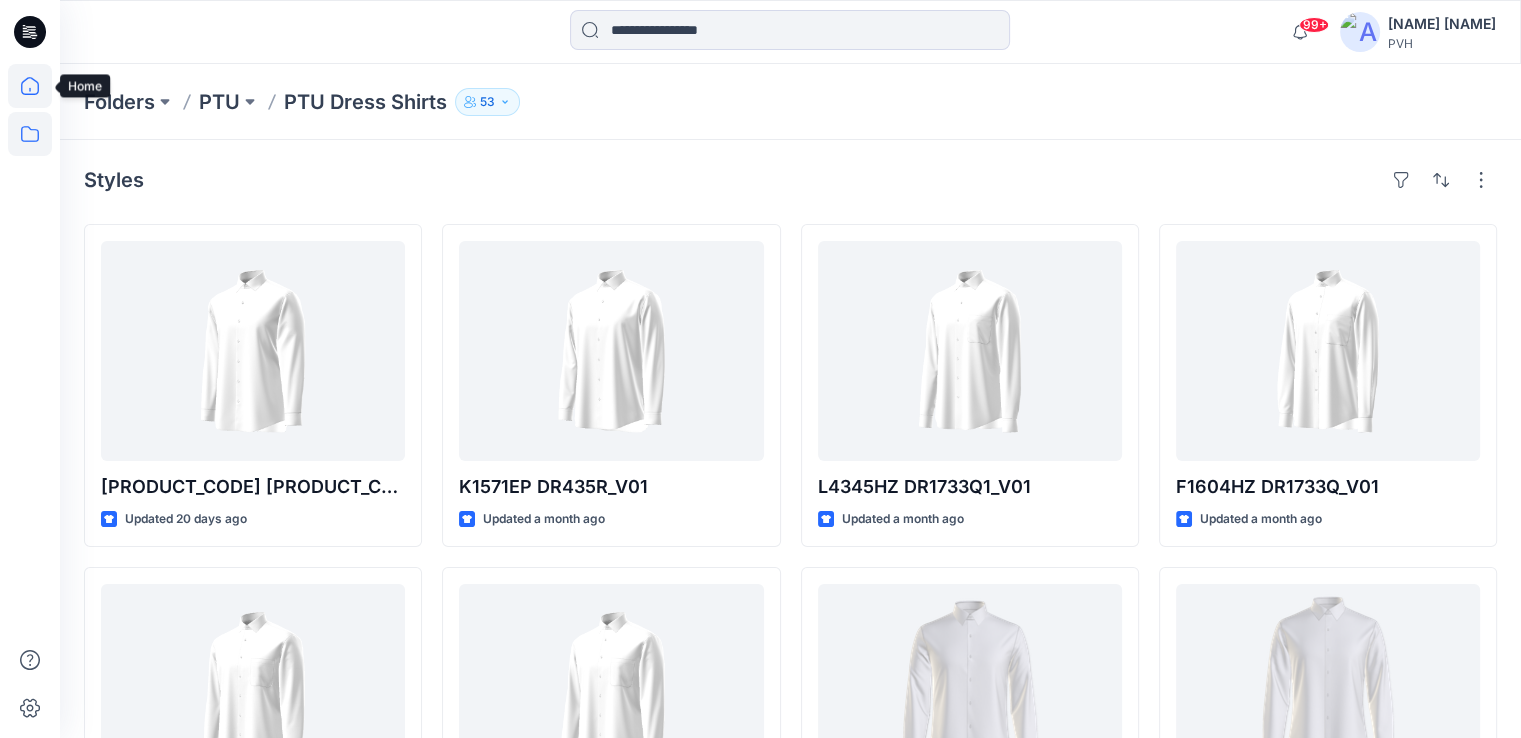 click 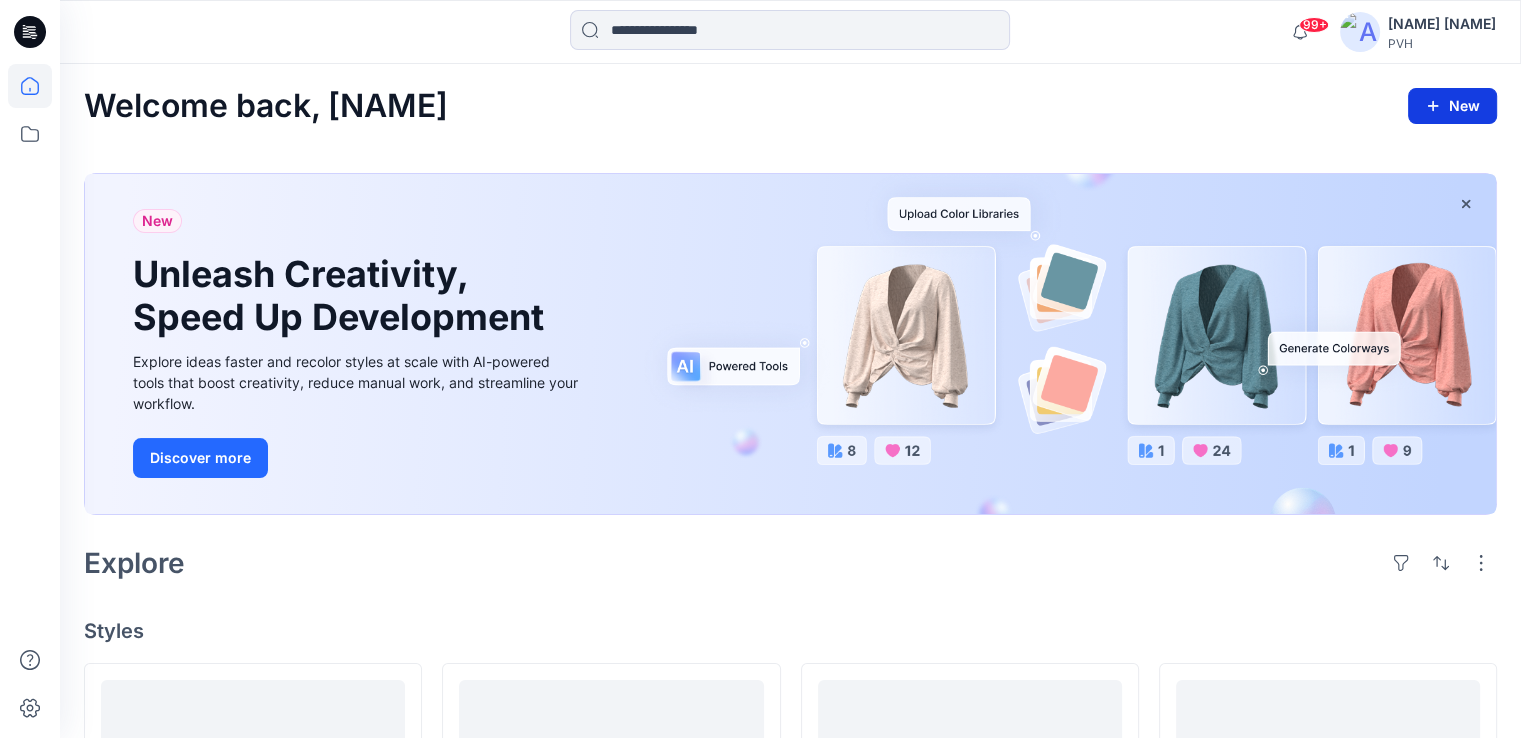 click on "New" at bounding box center [1452, 106] 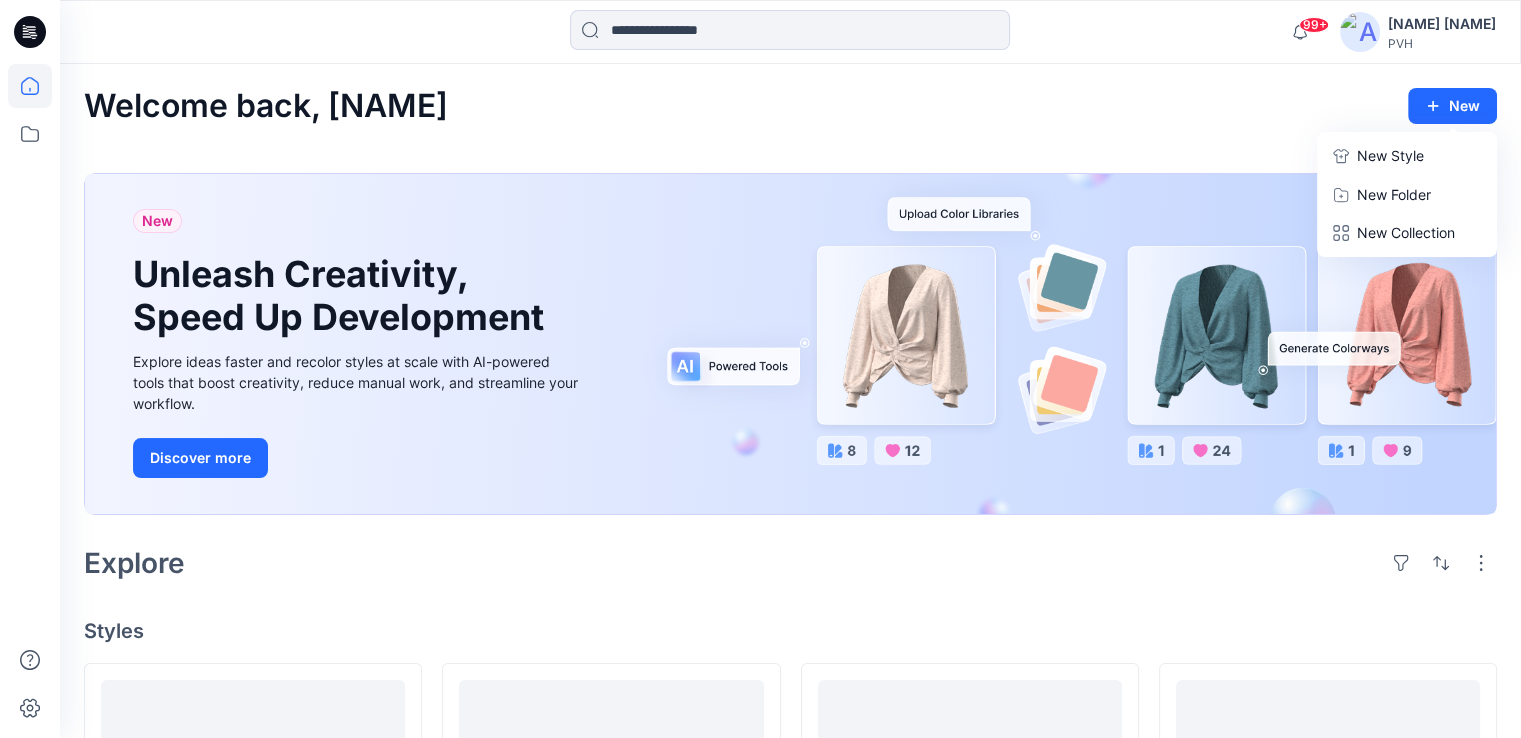 click on "New Style" at bounding box center (1390, 156) 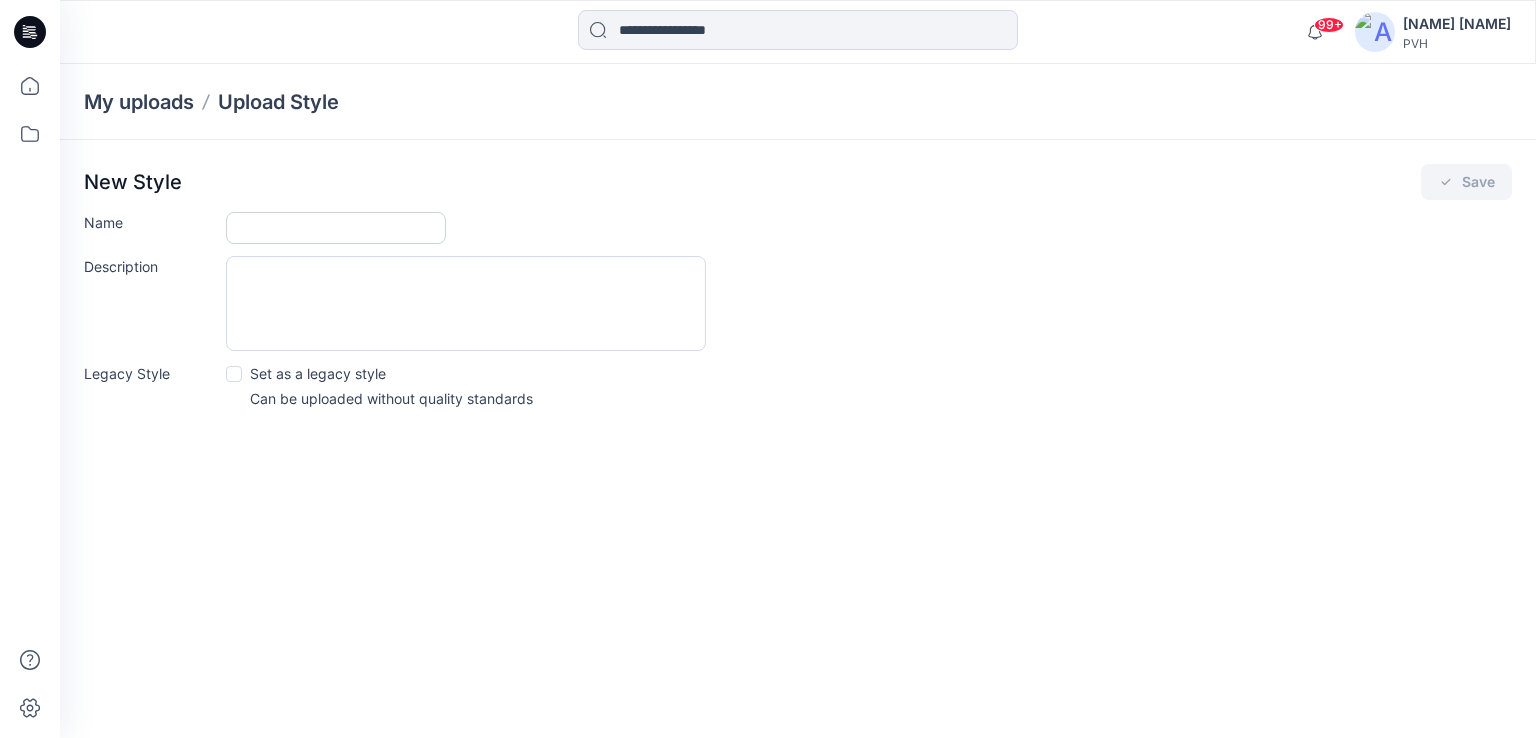 click on "Name" at bounding box center [336, 228] 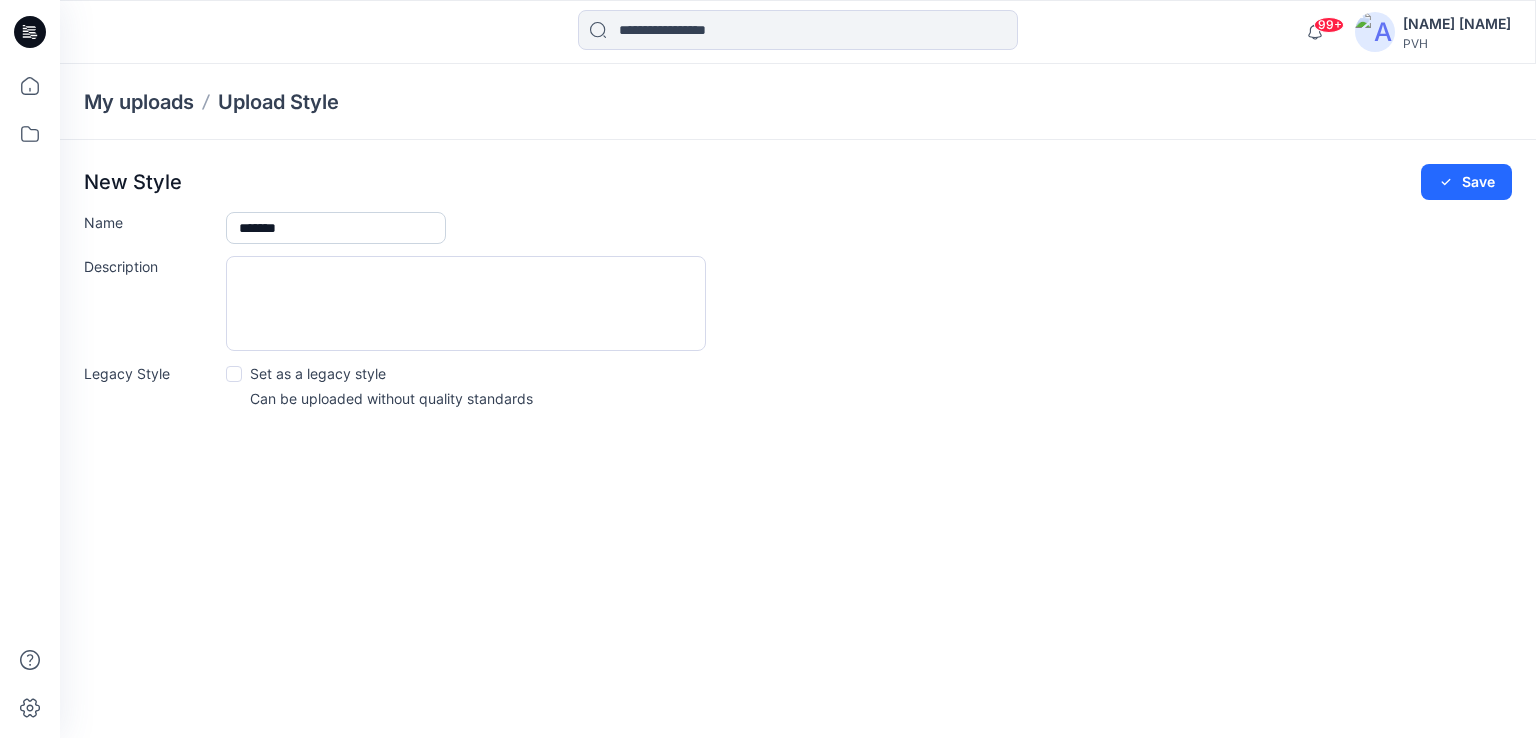 click on "*******" at bounding box center [336, 228] 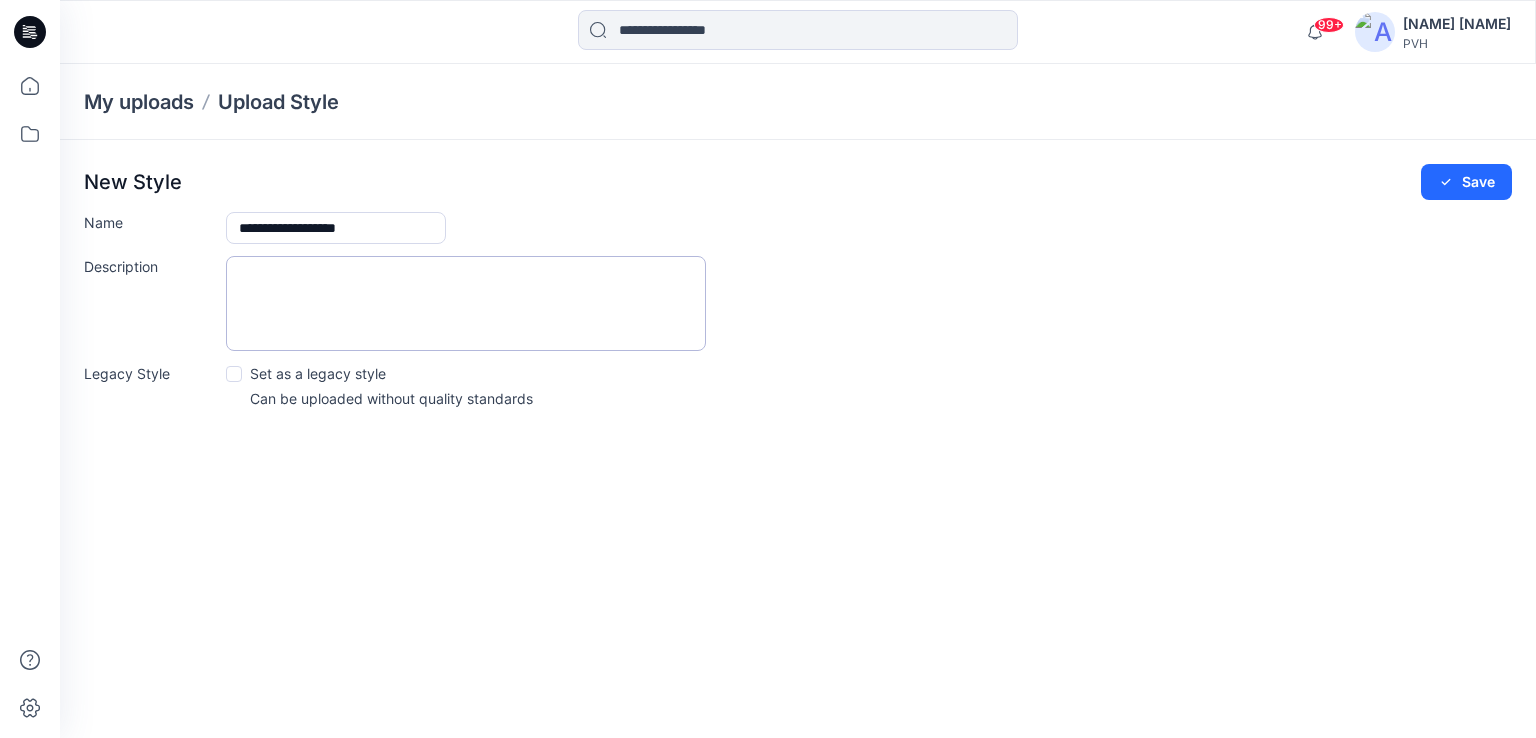type on "**********" 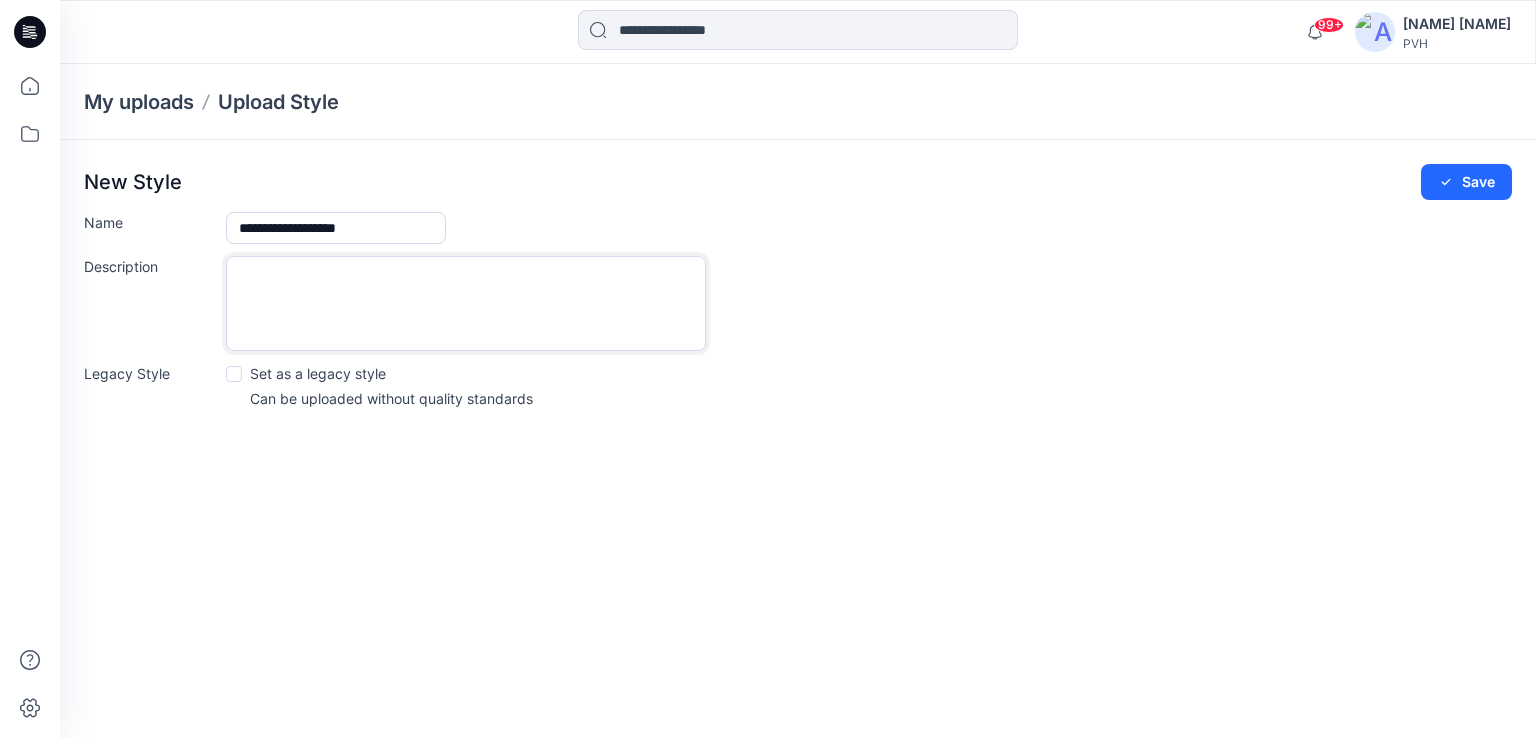 click on "Description" at bounding box center (466, 303) 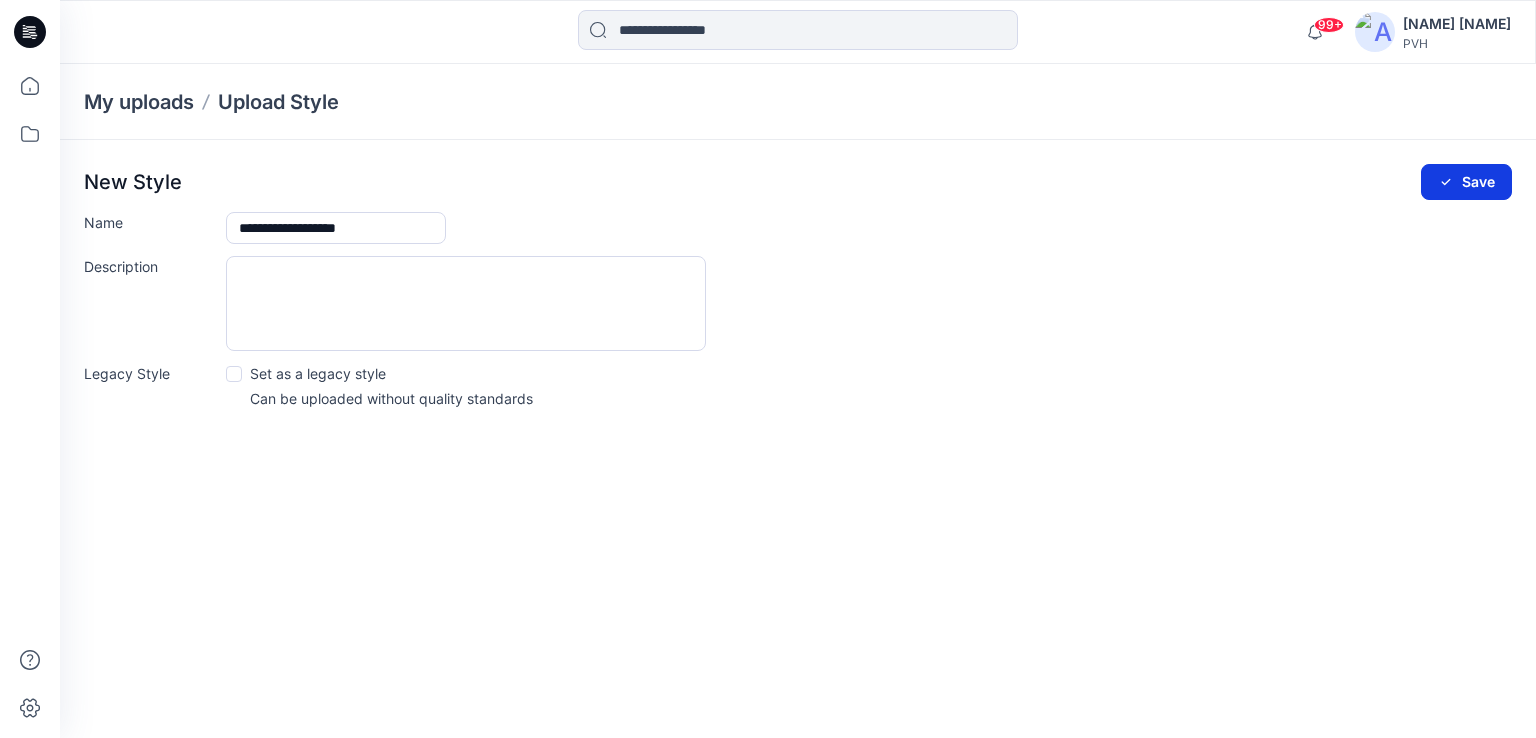 click on "Save" at bounding box center [1466, 182] 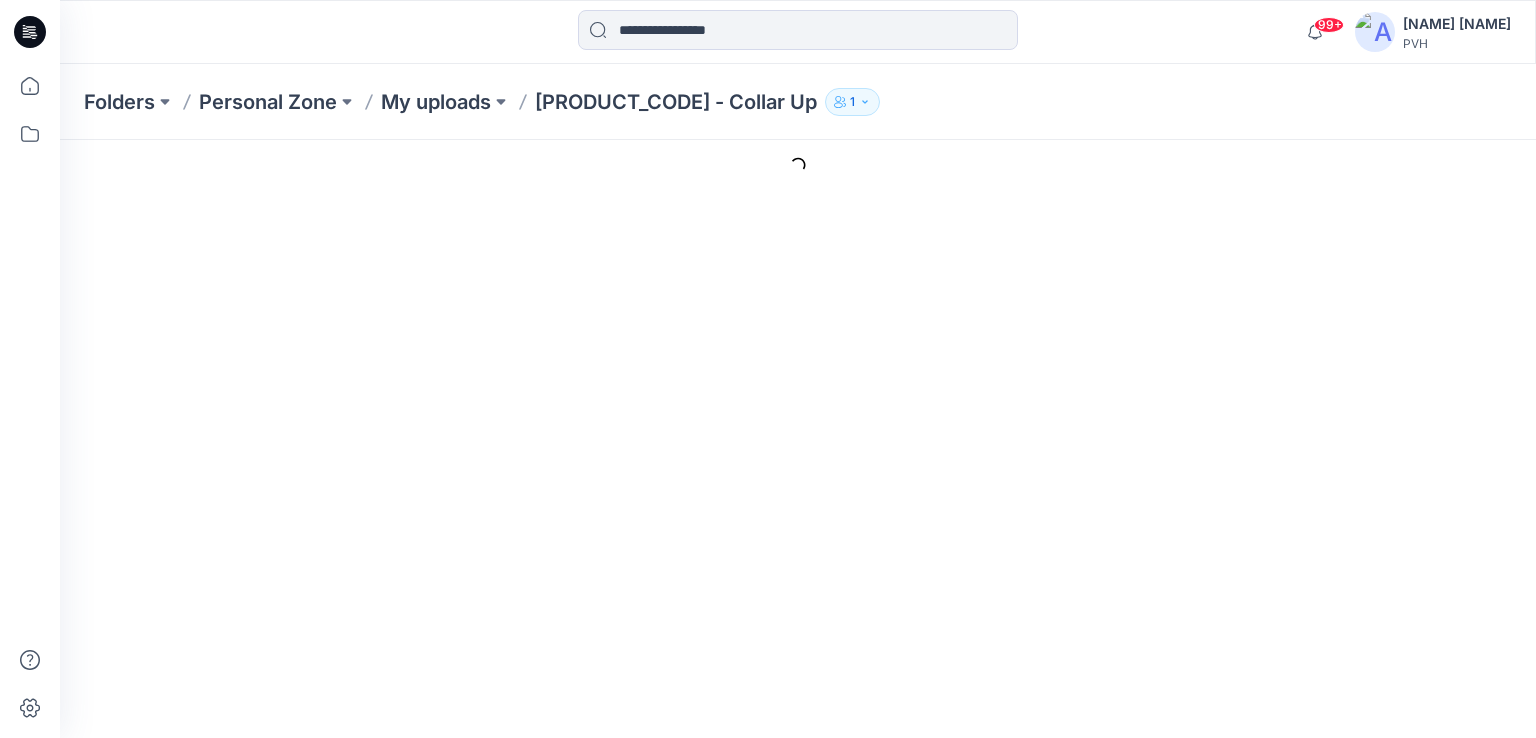 scroll, scrollTop: 0, scrollLeft: 0, axis: both 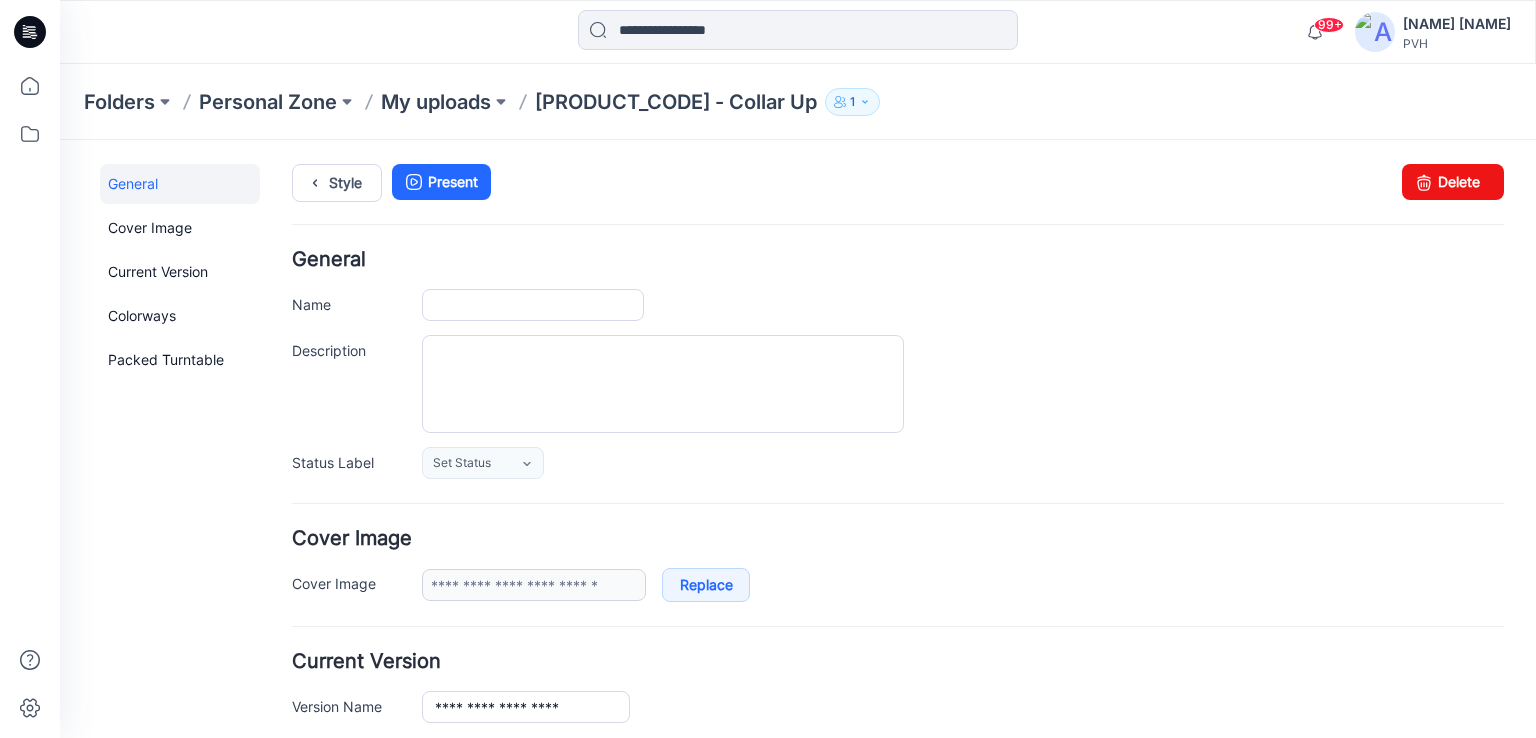 type on "**********" 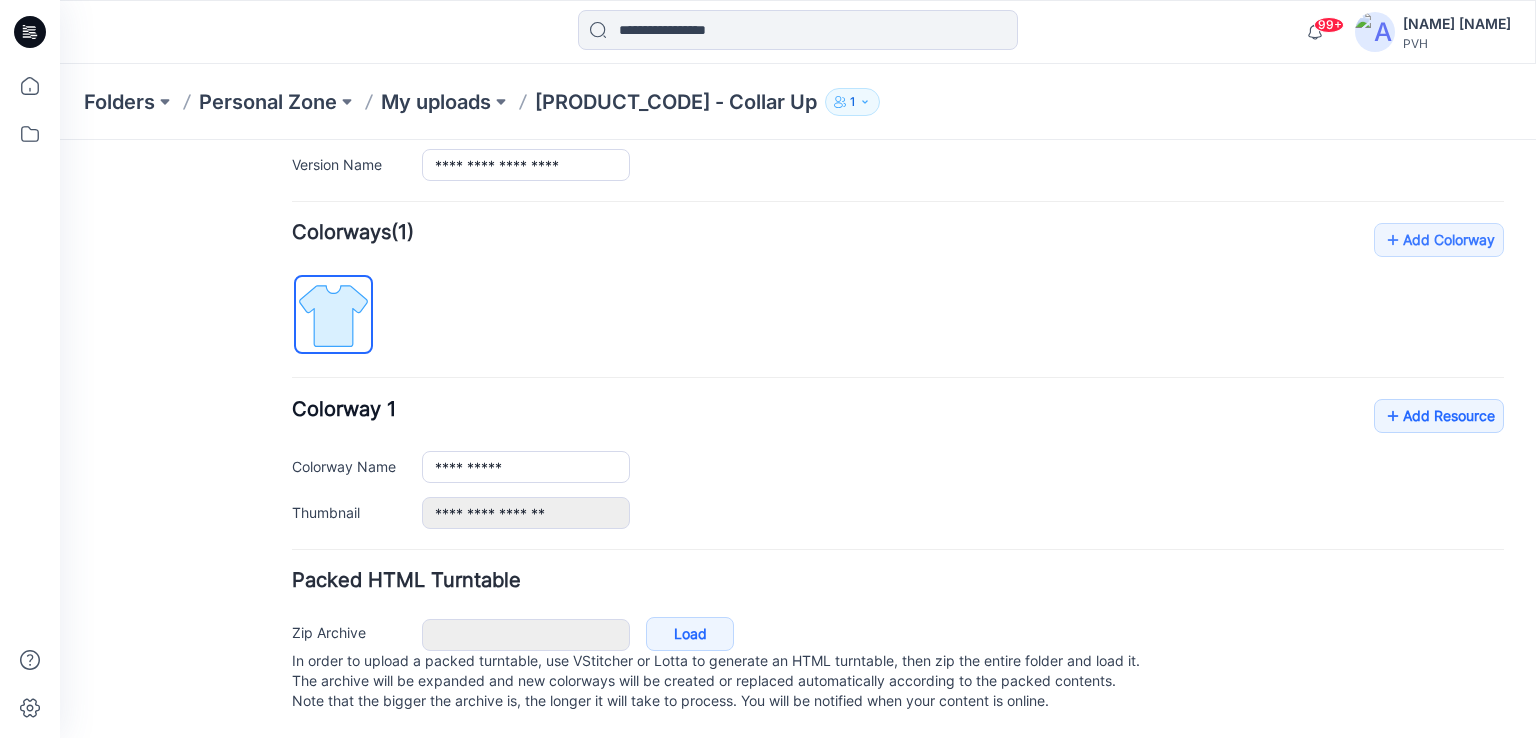 scroll, scrollTop: 0, scrollLeft: 0, axis: both 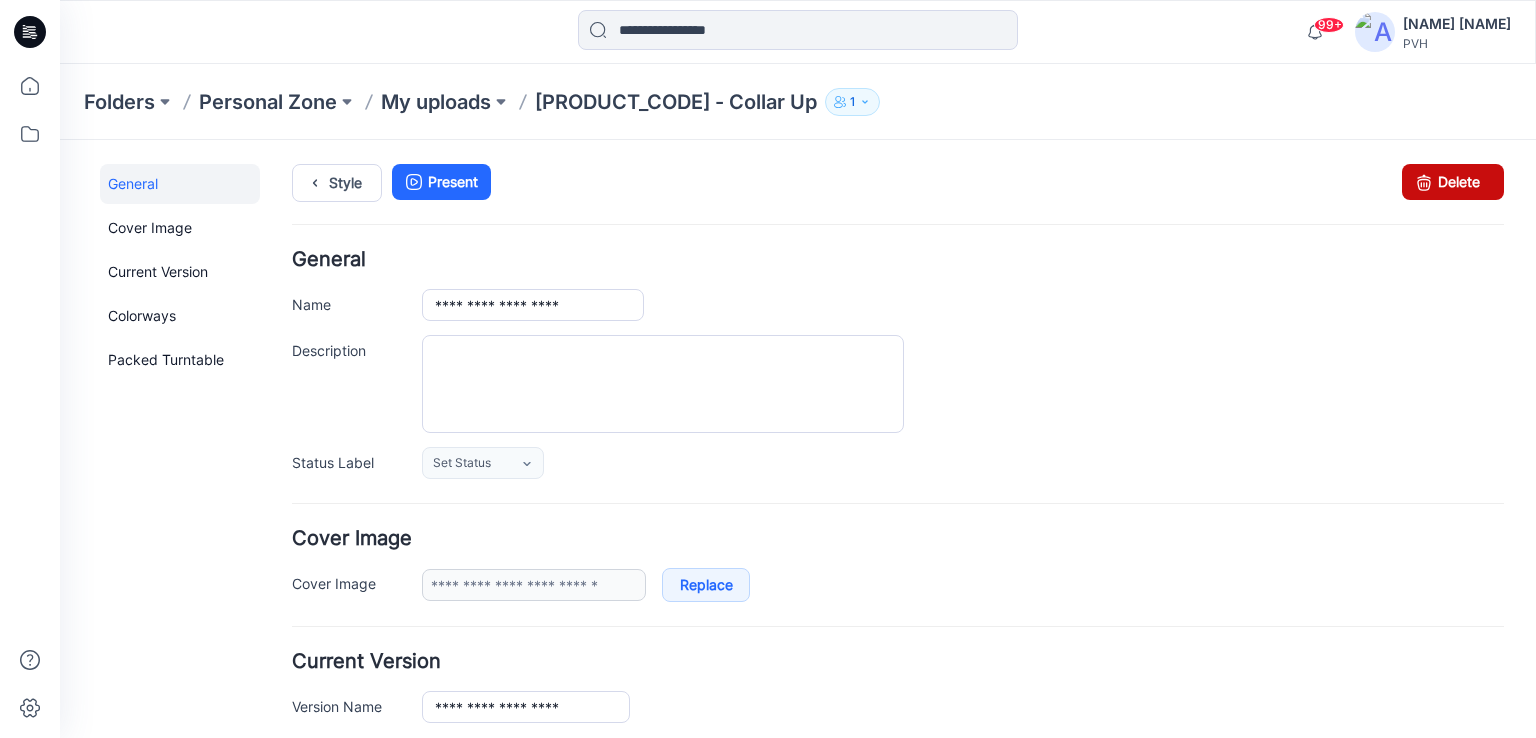 drag, startPoint x: 1401, startPoint y: 192, endPoint x: 924, endPoint y: 258, distance: 481.5444 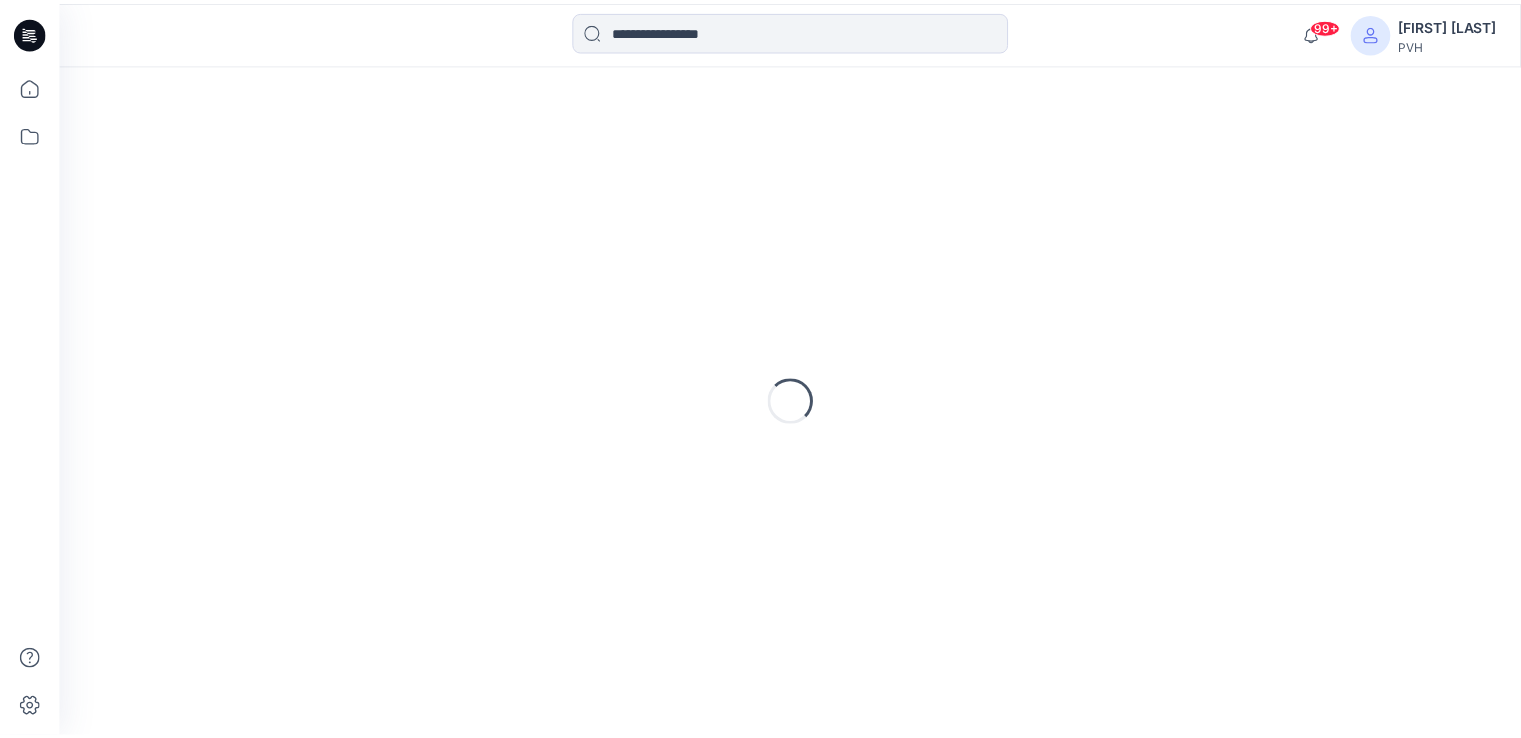 scroll, scrollTop: 0, scrollLeft: 0, axis: both 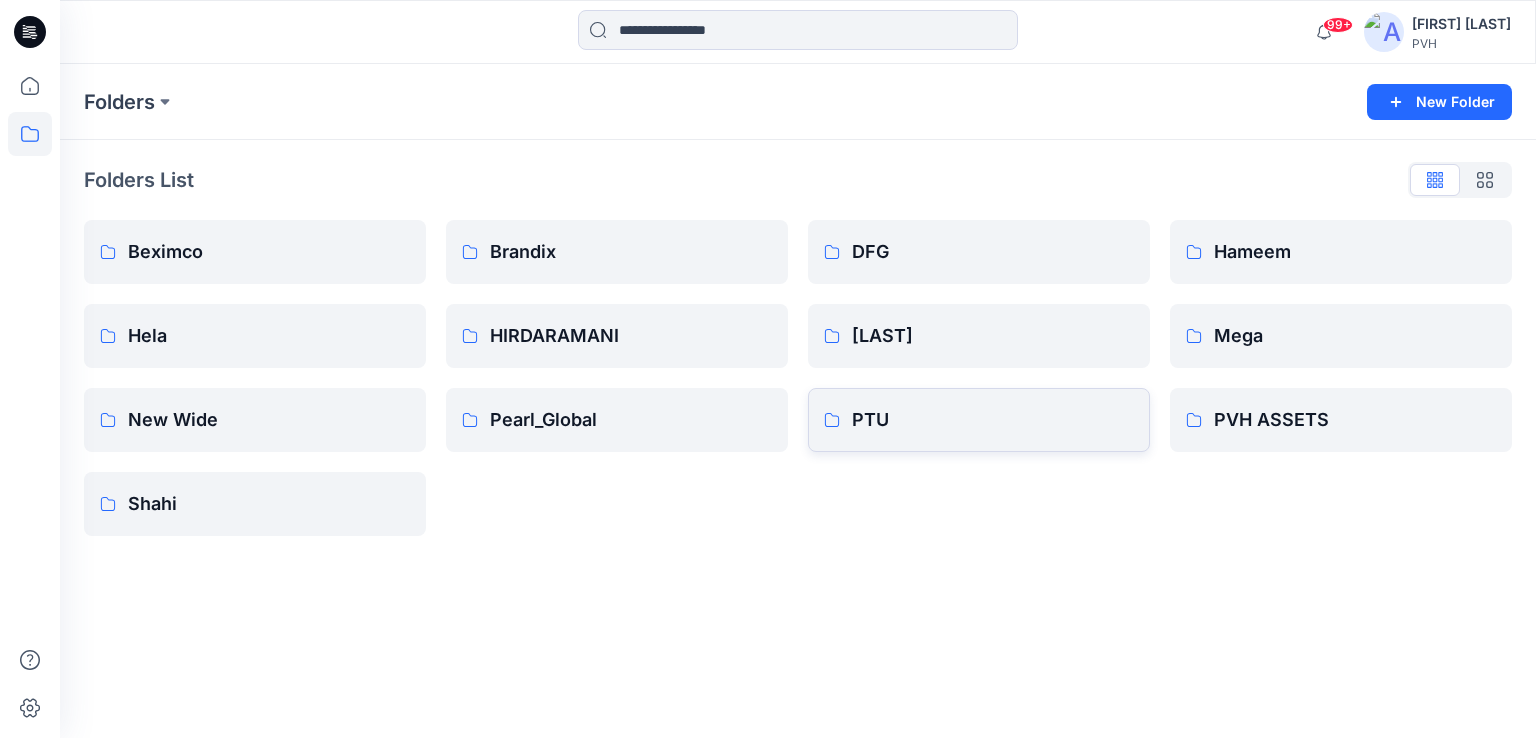 click on "PTU" at bounding box center [993, 420] 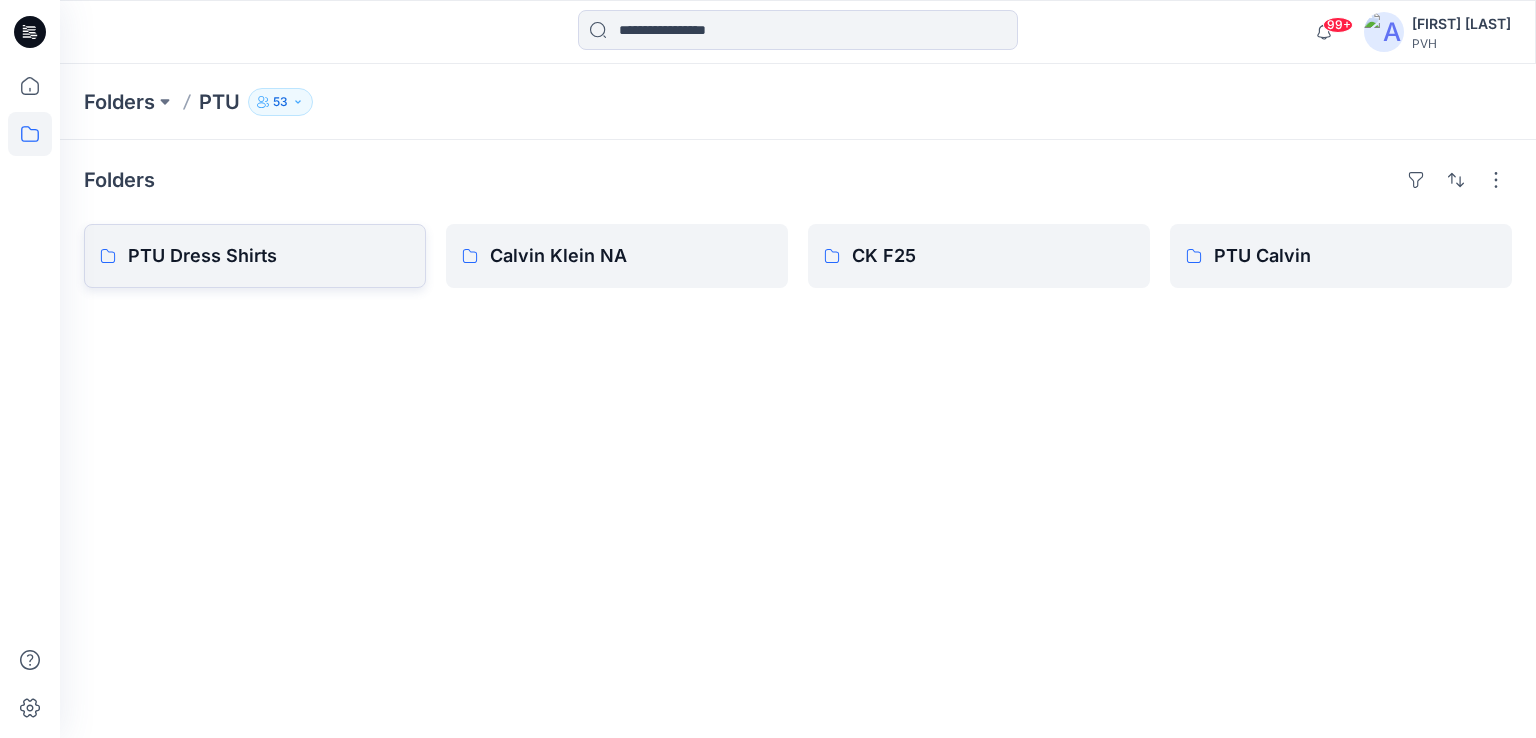 click on "PTU Dress Shirts" at bounding box center (269, 256) 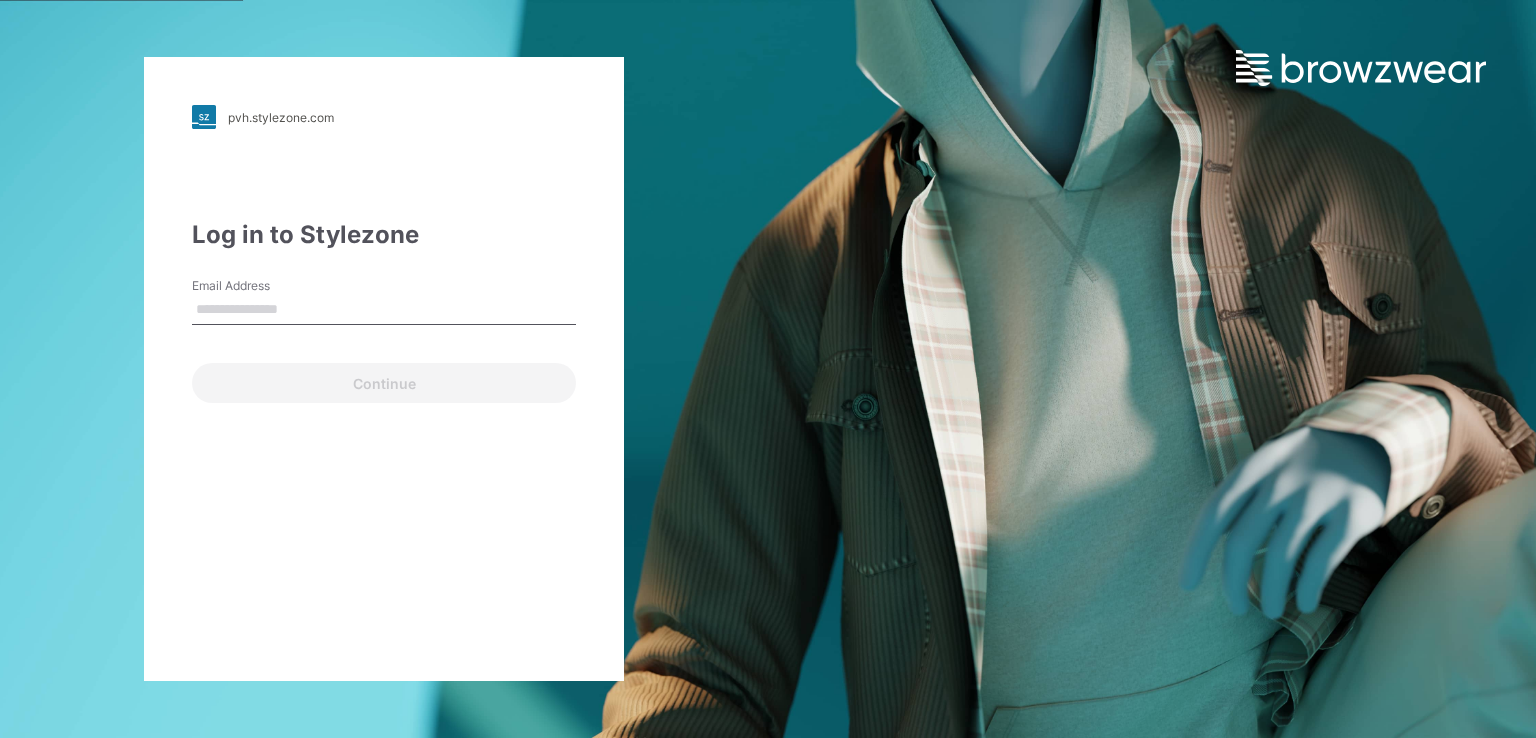 scroll, scrollTop: 0, scrollLeft: 0, axis: both 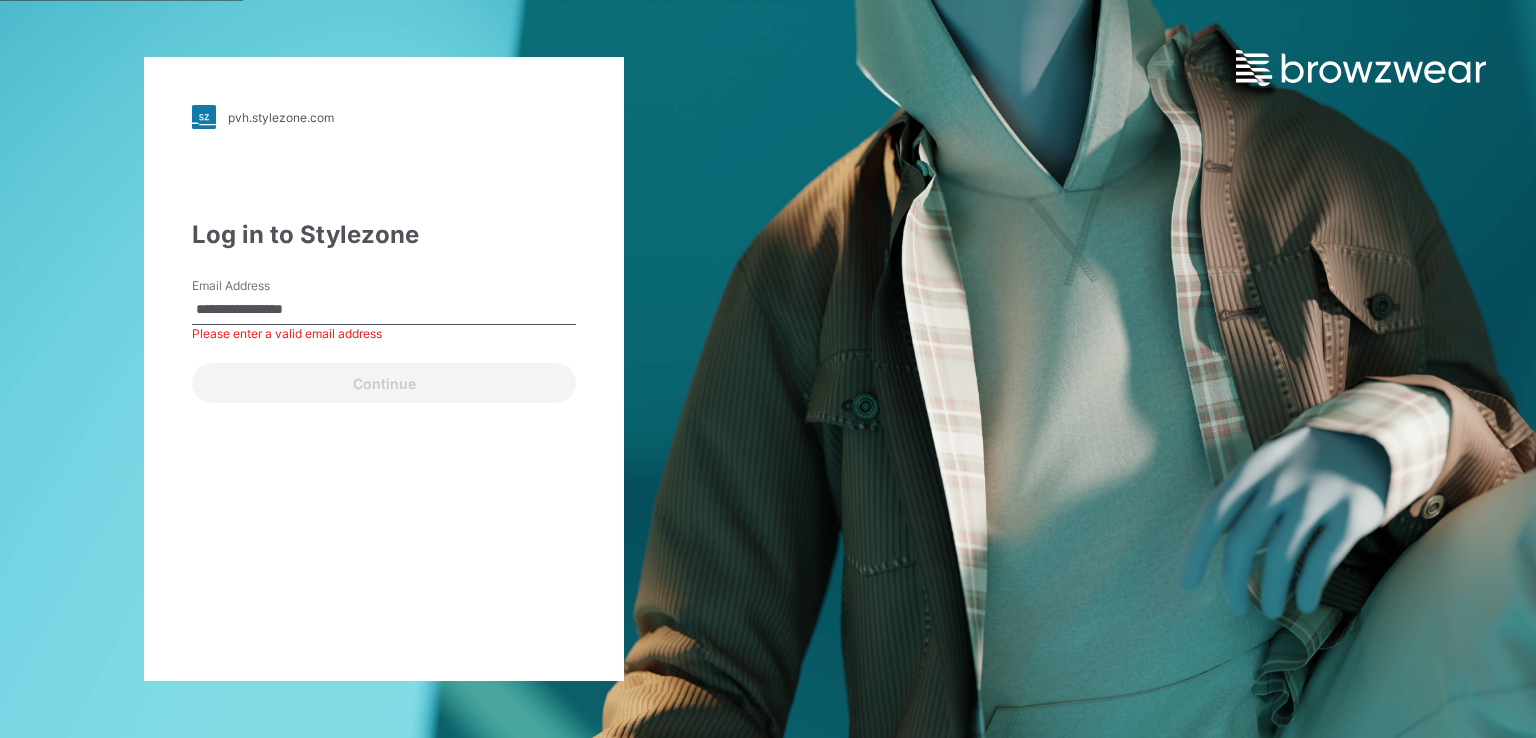 type on "**********" 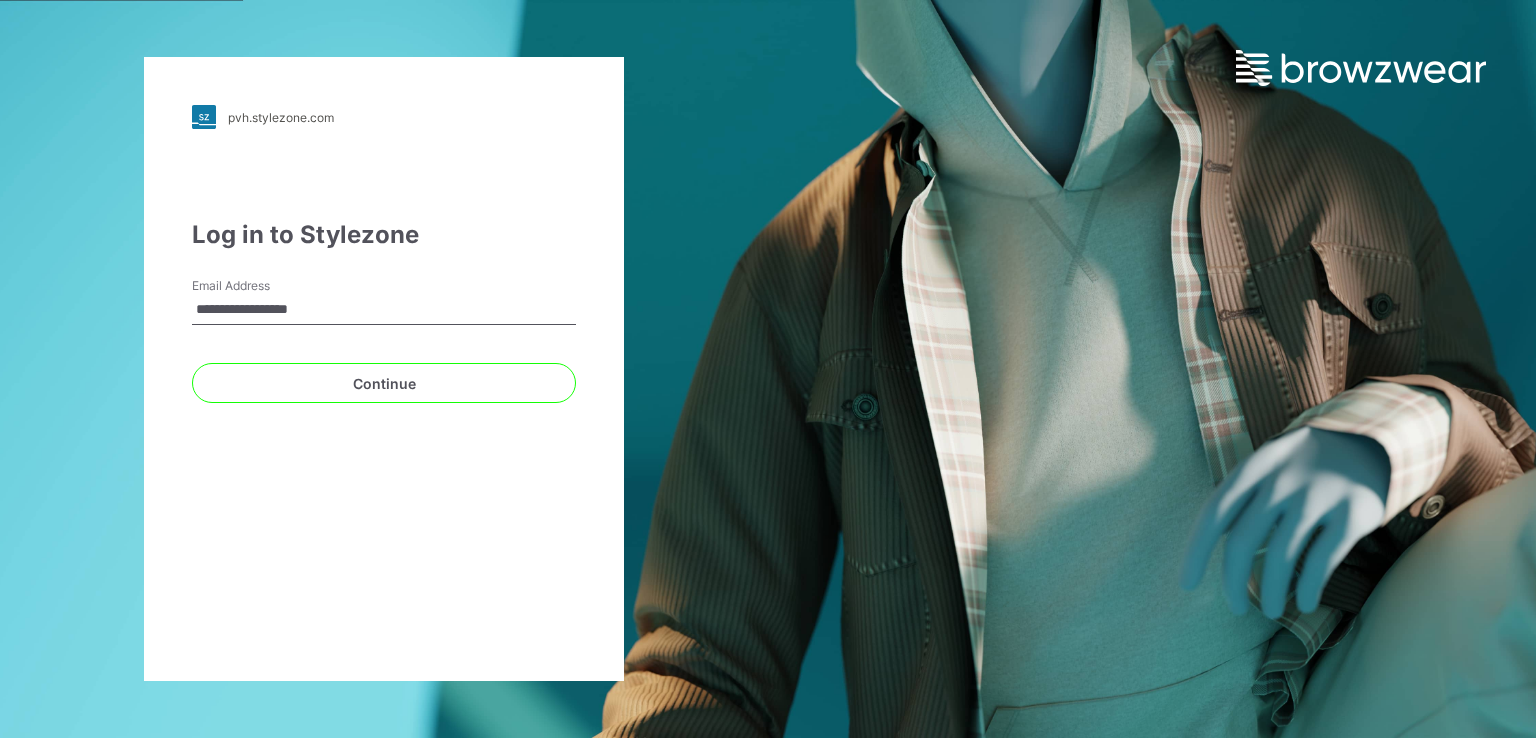click on "Continue" at bounding box center [384, 383] 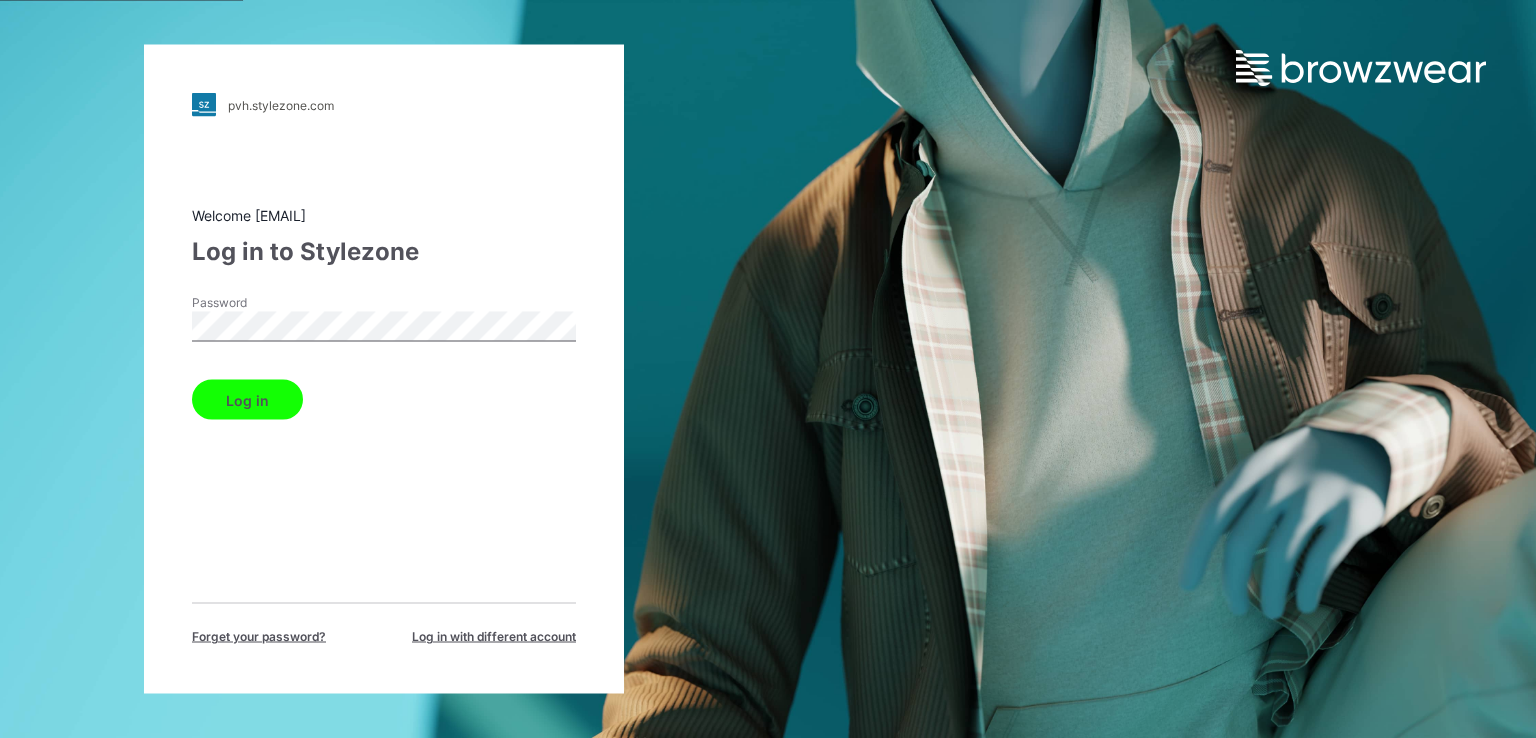 click on "Log in" at bounding box center (247, 400) 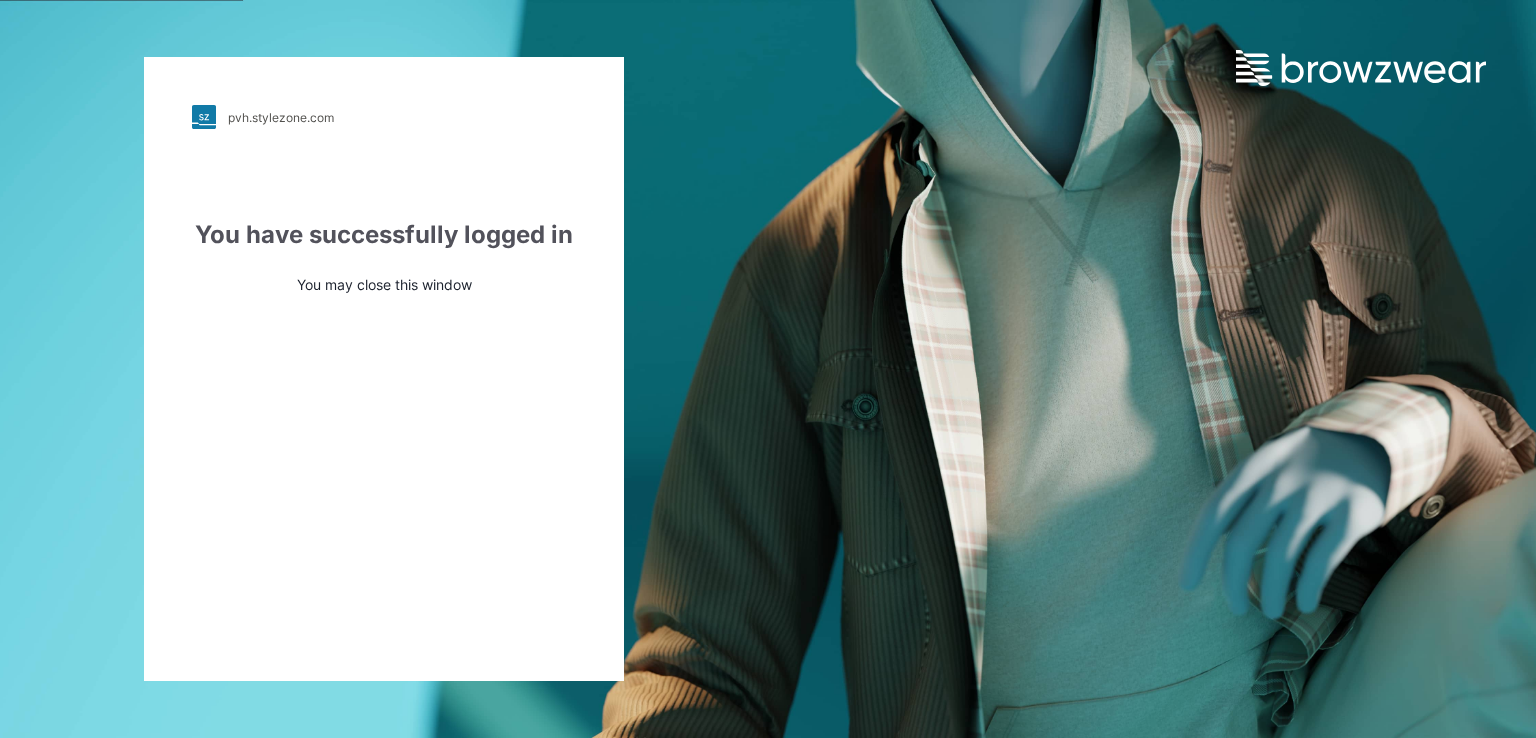 scroll, scrollTop: 0, scrollLeft: 0, axis: both 